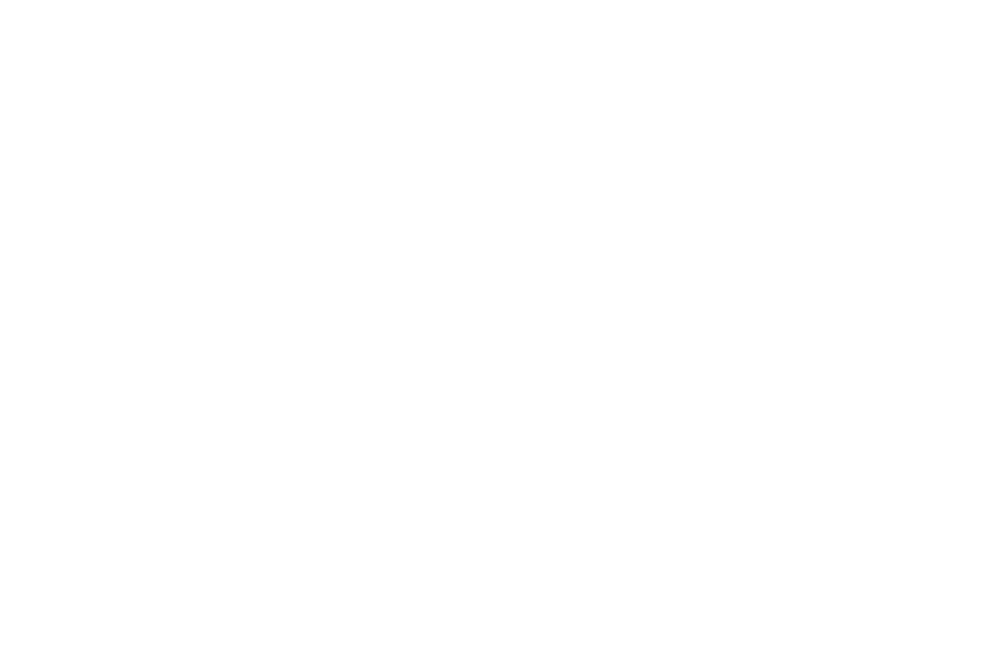 scroll, scrollTop: 0, scrollLeft: 0, axis: both 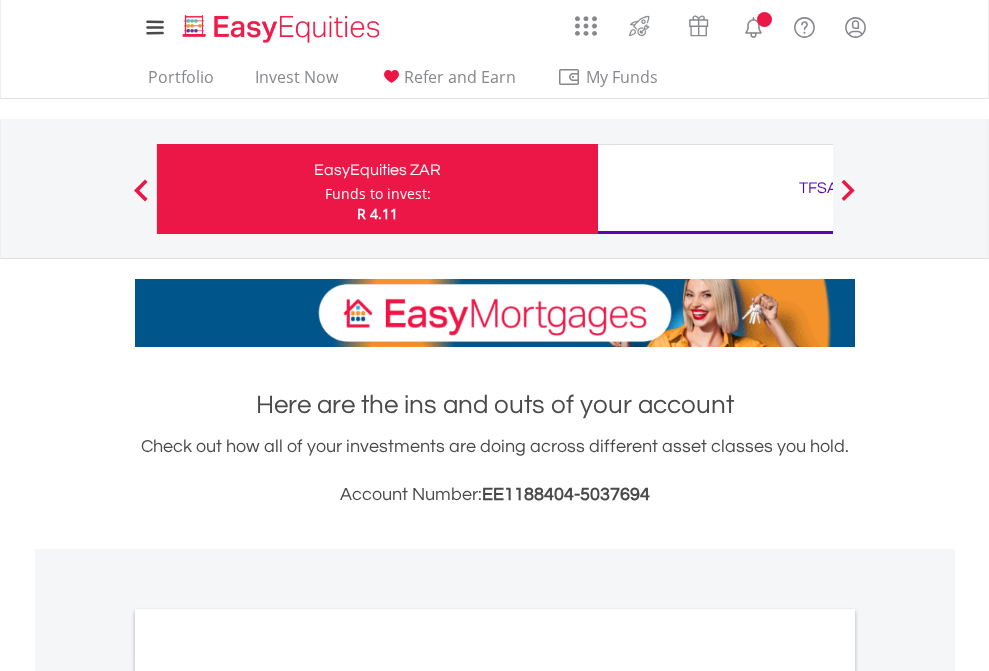 click on "Funds to invest:" at bounding box center (378, 194) 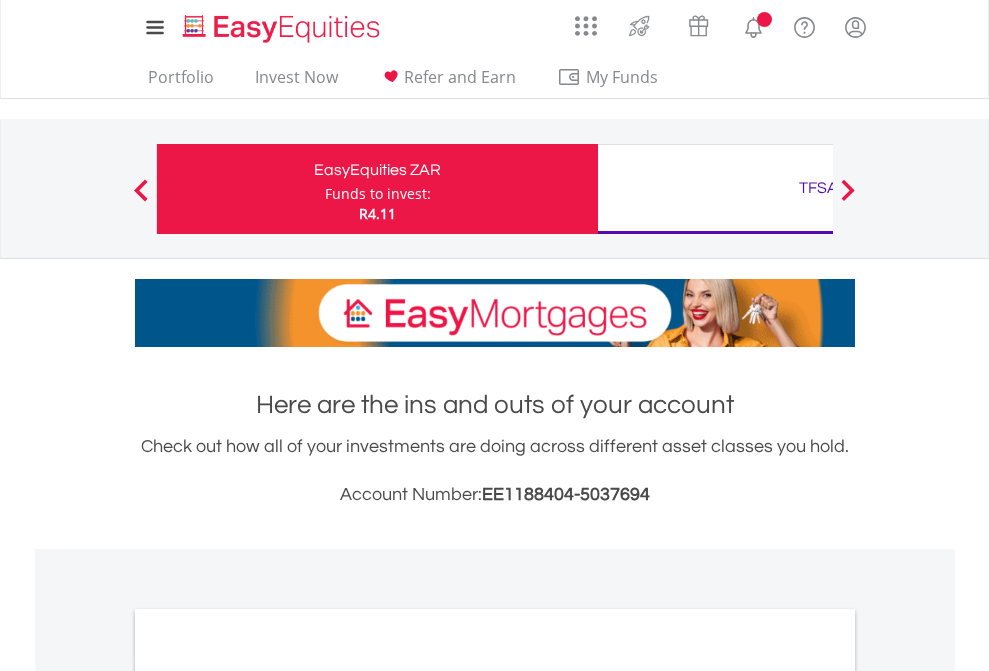 scroll, scrollTop: 0, scrollLeft: 0, axis: both 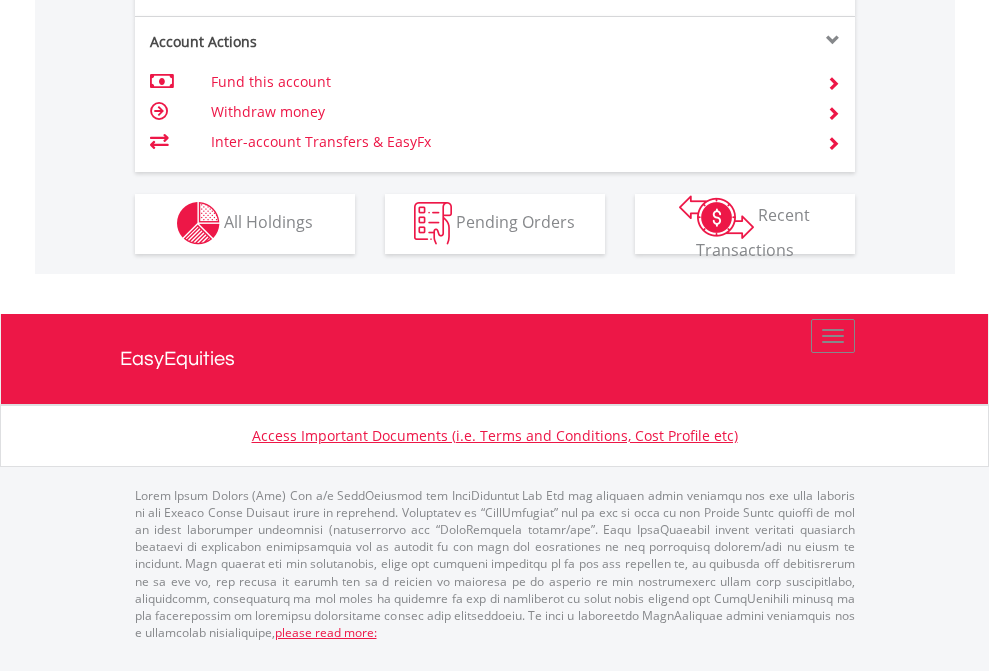 click on "Investment types" at bounding box center (706, -353) 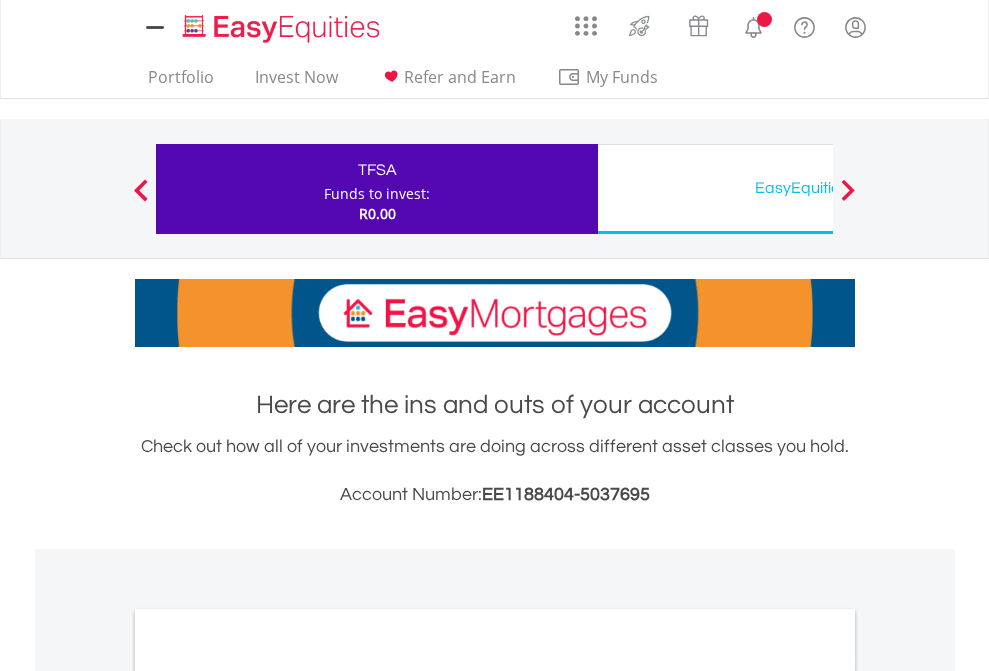 scroll, scrollTop: 0, scrollLeft: 0, axis: both 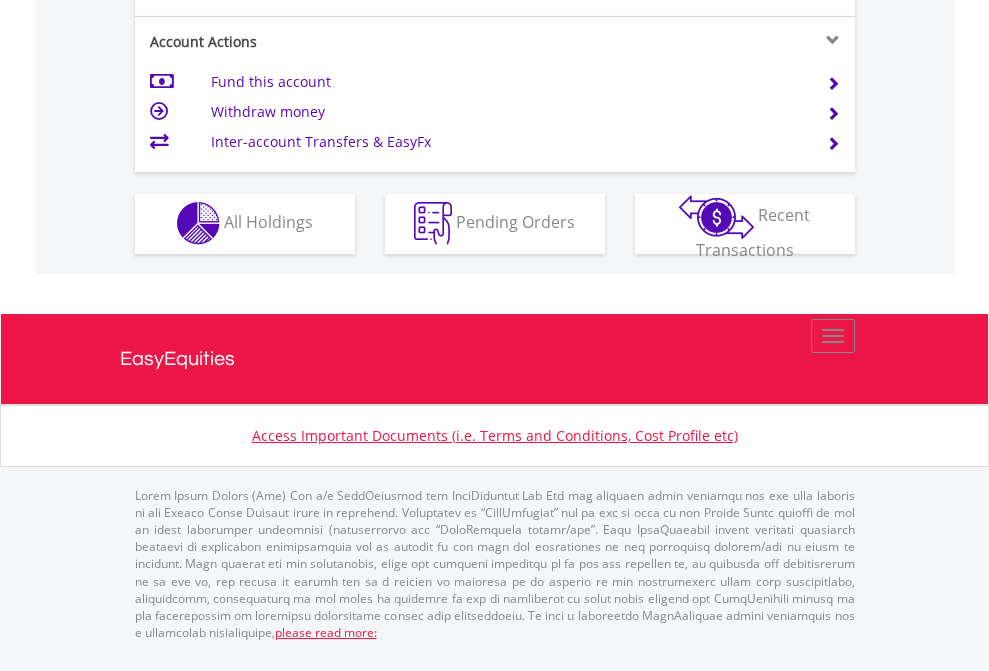 click on "Investment types" at bounding box center [706, -353] 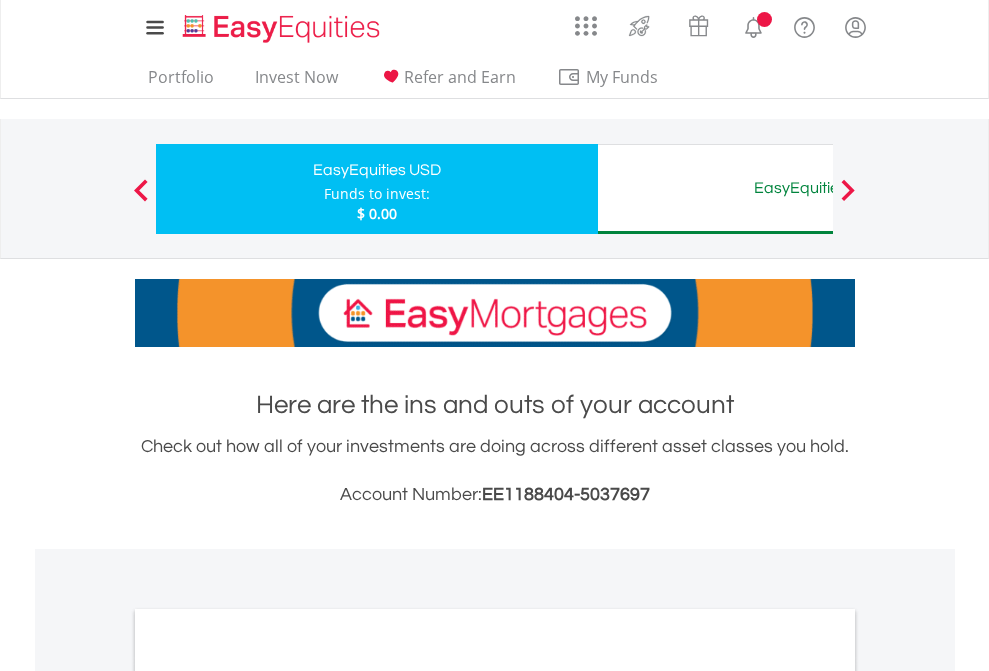 scroll, scrollTop: 0, scrollLeft: 0, axis: both 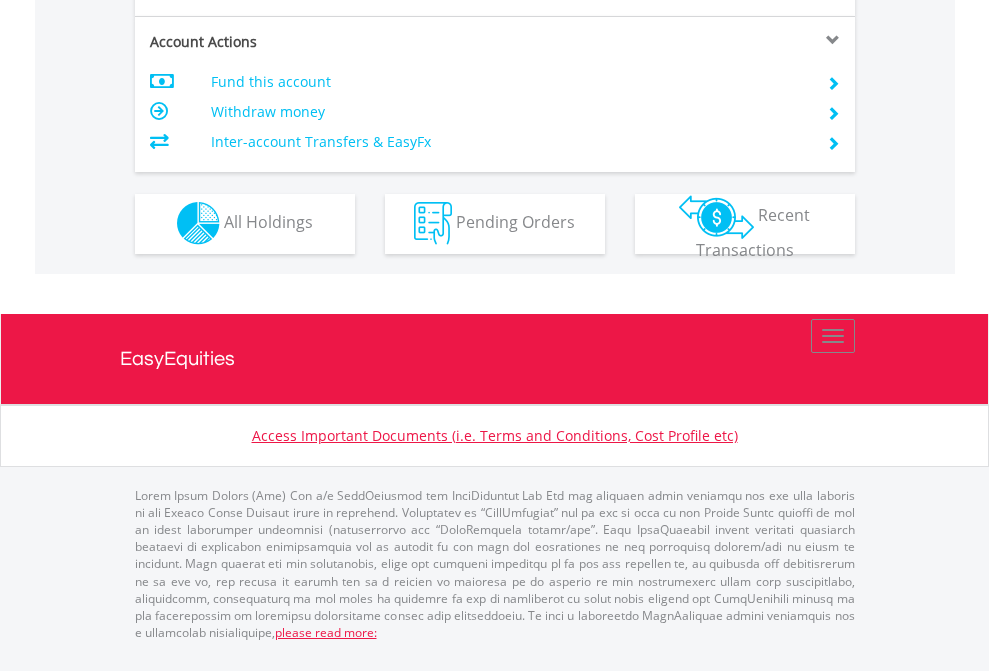 click on "EasyEquities AUD" at bounding box center [818, -1032] 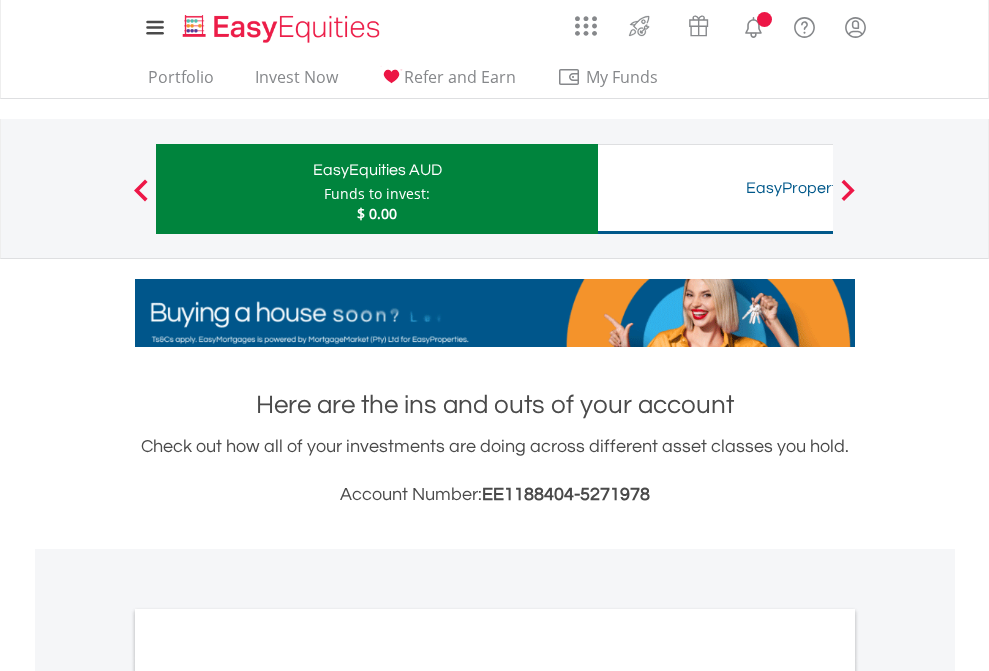 scroll, scrollTop: 0, scrollLeft: 0, axis: both 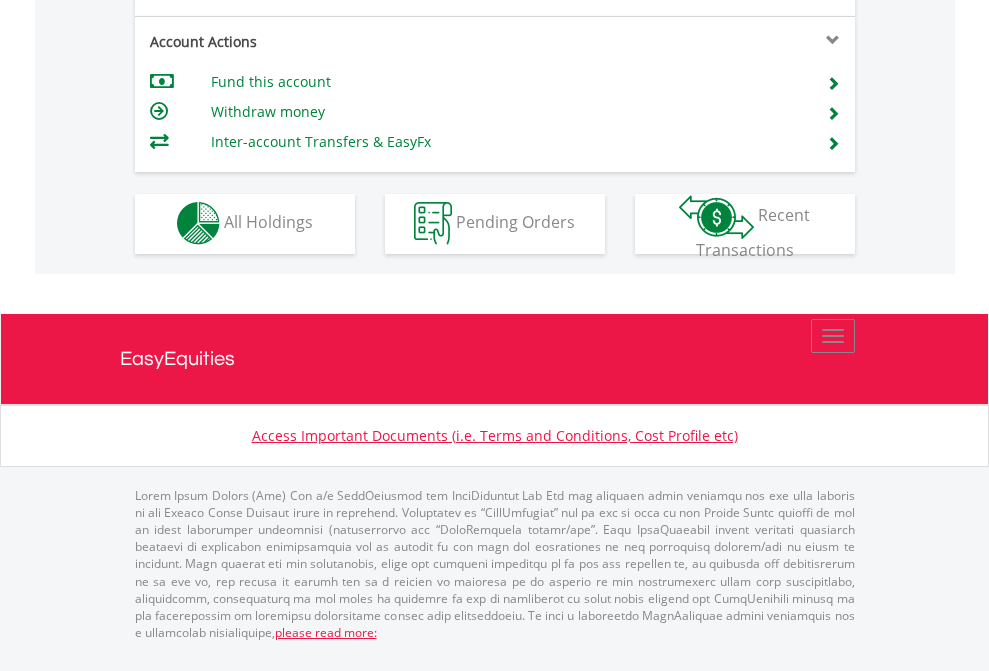 click on "Investment types" at bounding box center [706, -353] 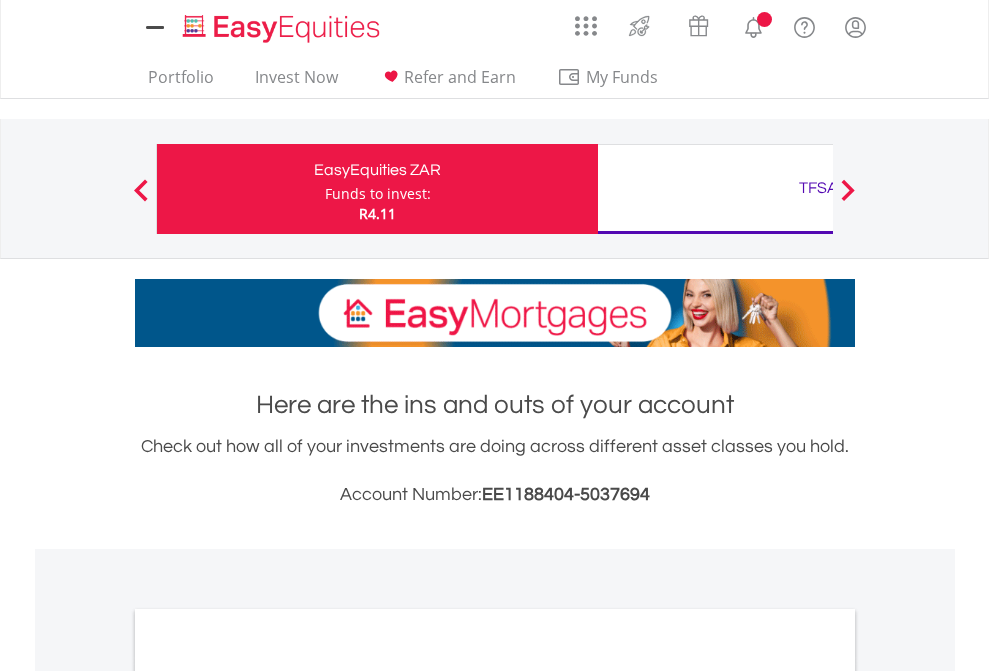 scroll, scrollTop: 0, scrollLeft: 0, axis: both 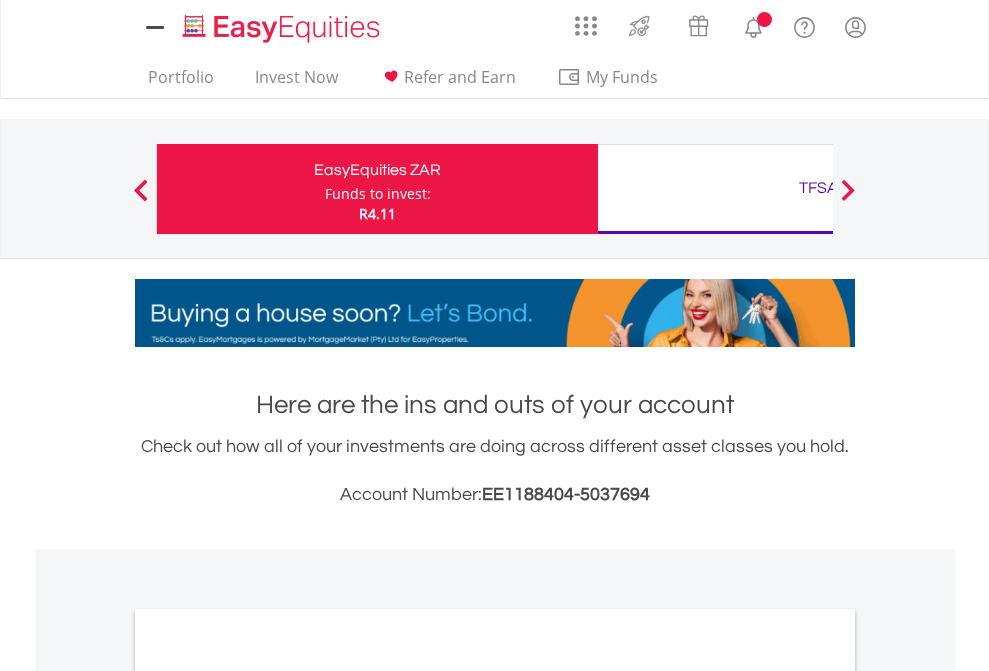 click on "All Holdings" at bounding box center [268, 1096] 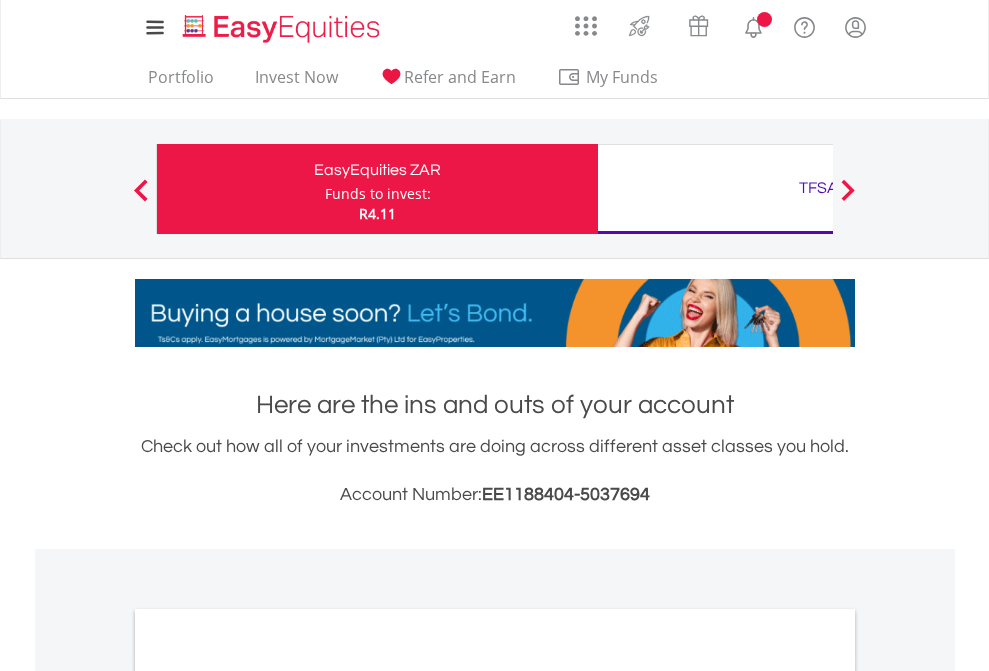 scroll, scrollTop: 1202, scrollLeft: 0, axis: vertical 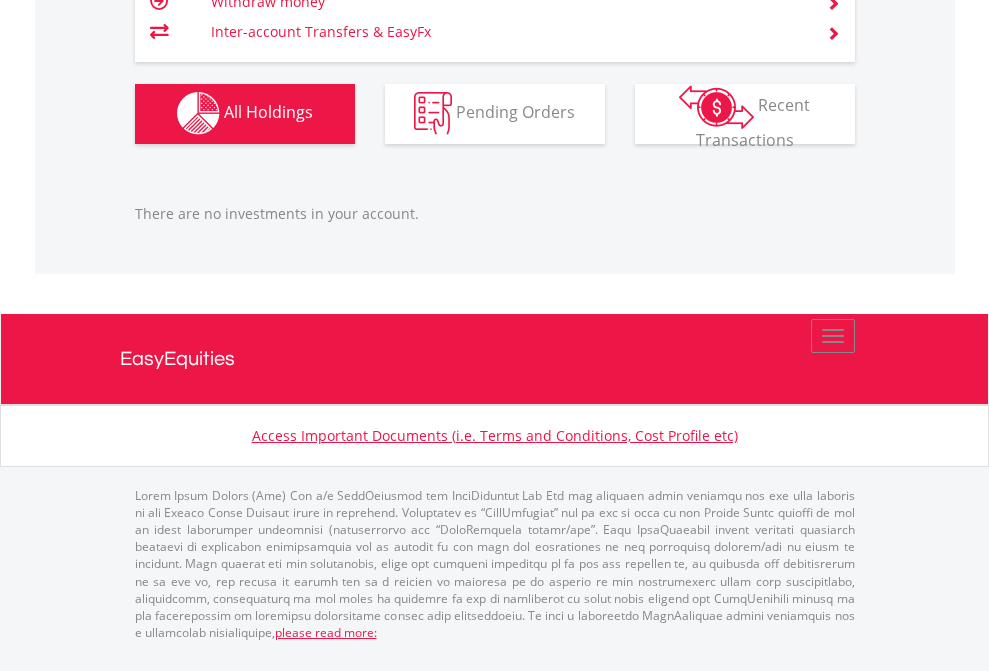 click on "TFSA" at bounding box center [818, -1142] 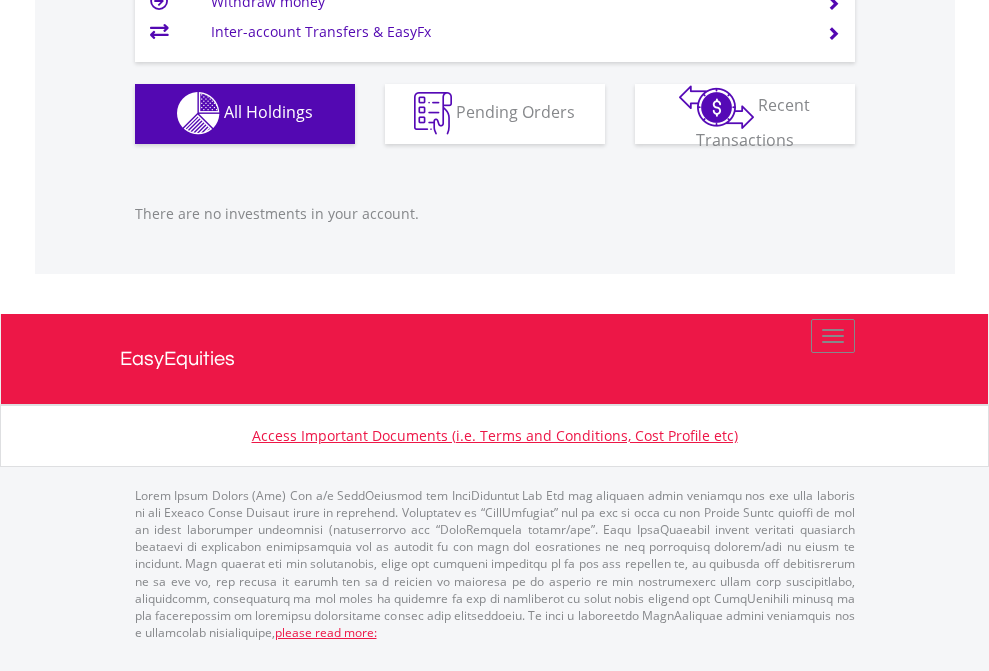scroll, scrollTop: 1980, scrollLeft: 0, axis: vertical 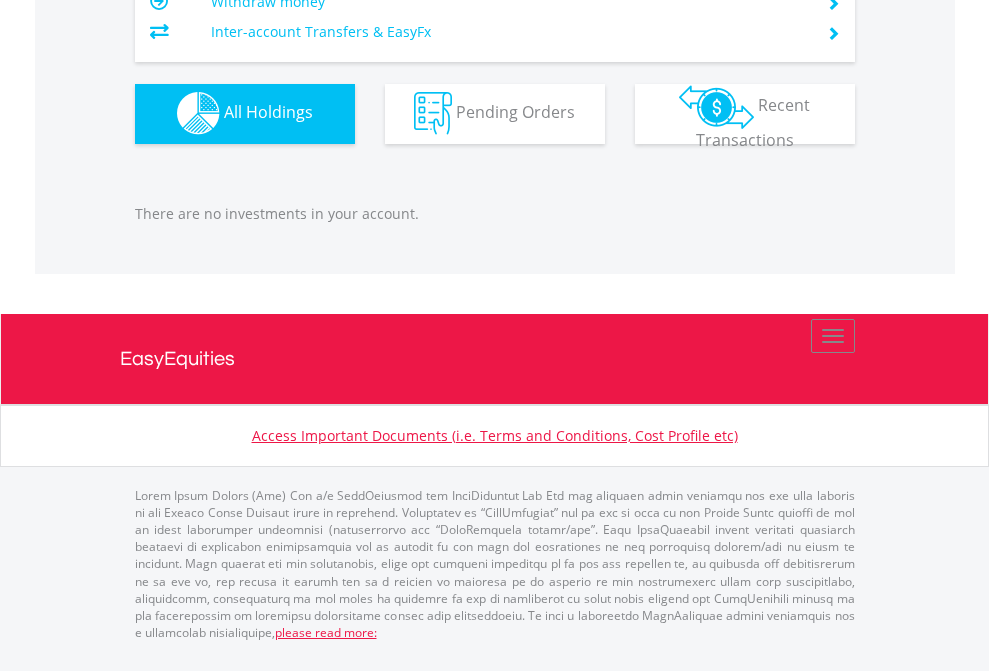 click on "EasyEquities AUD" at bounding box center (818, -1142) 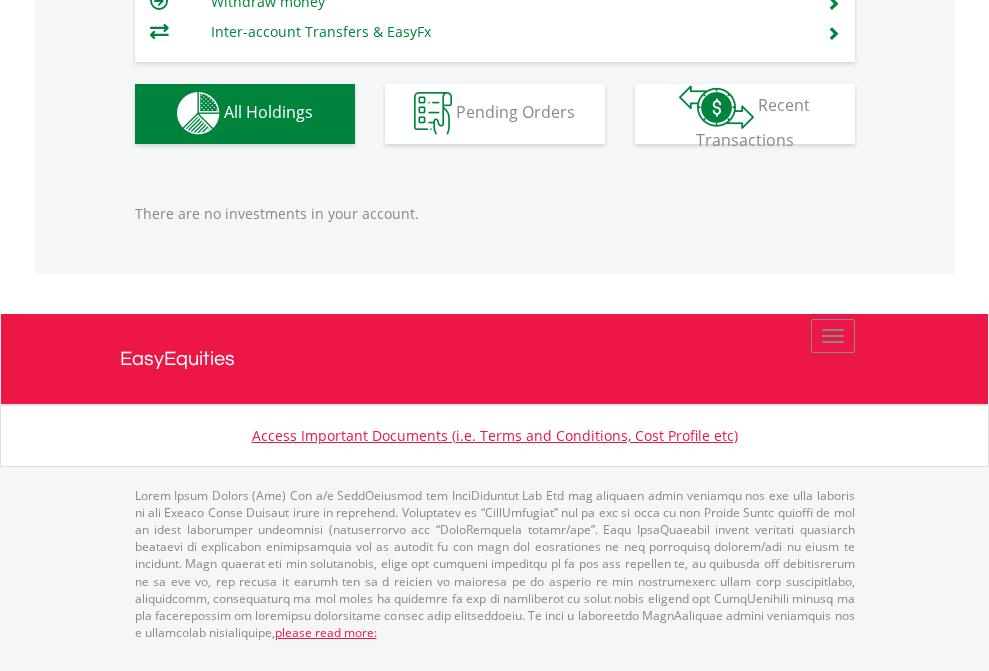 scroll, scrollTop: 1980, scrollLeft: 0, axis: vertical 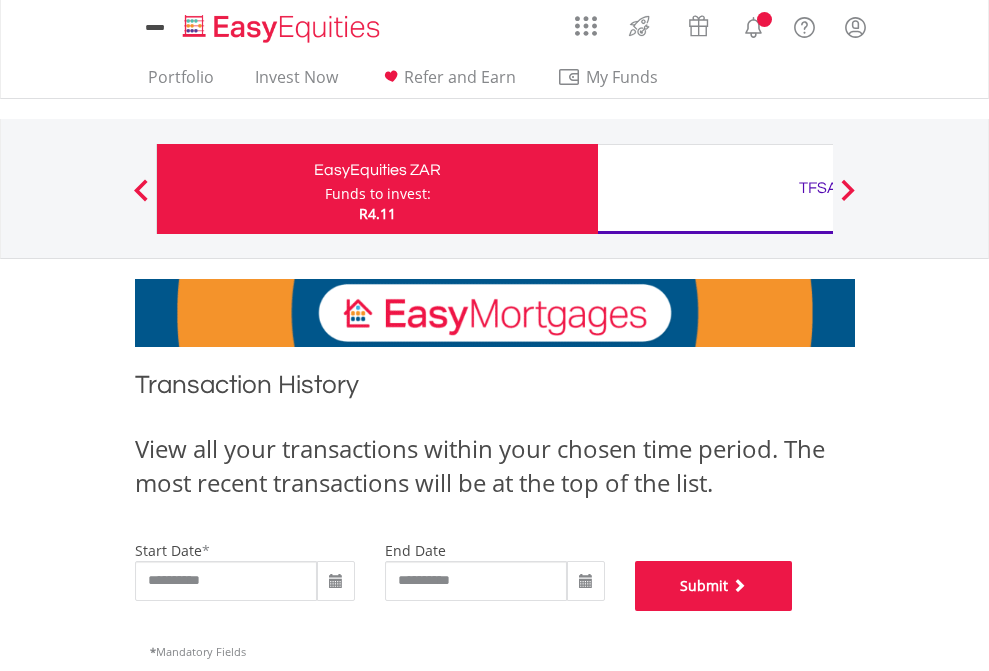 click on "Submit" at bounding box center (714, 586) 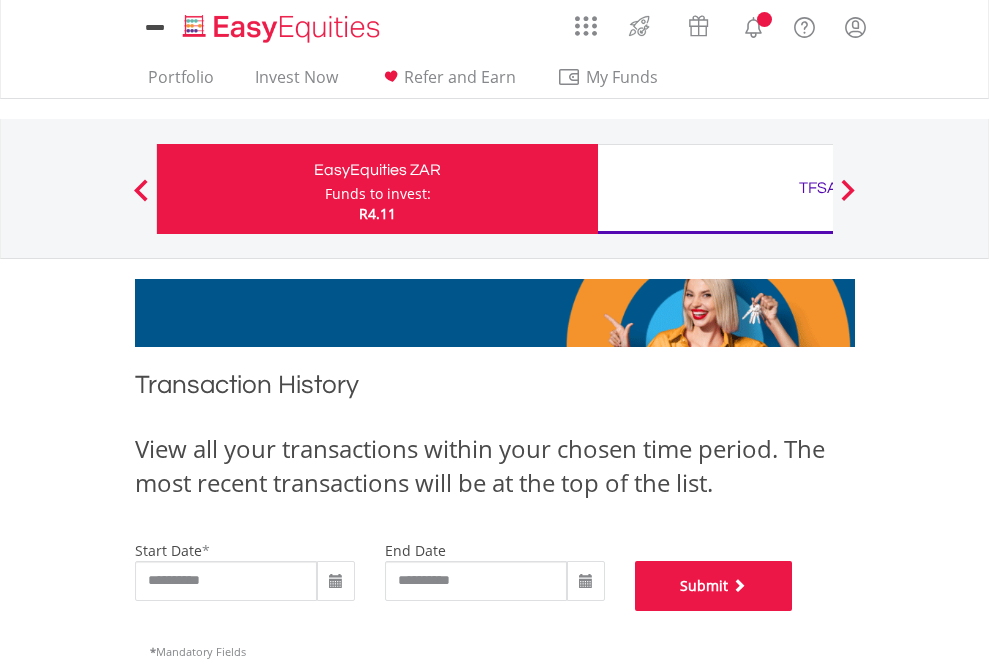 scroll, scrollTop: 811, scrollLeft: 0, axis: vertical 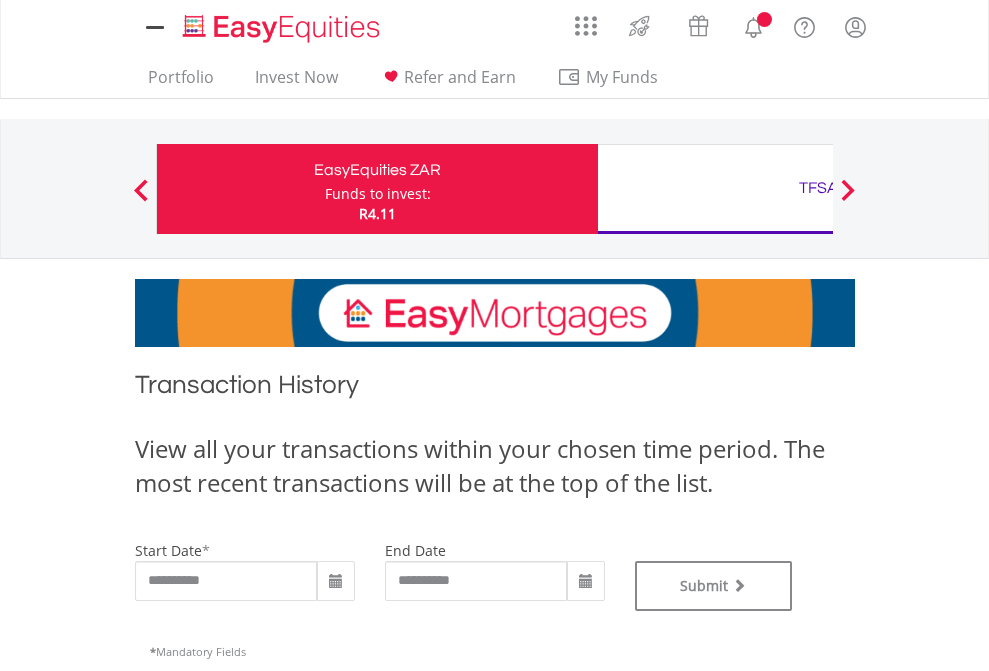 click on "TFSA" at bounding box center (818, 188) 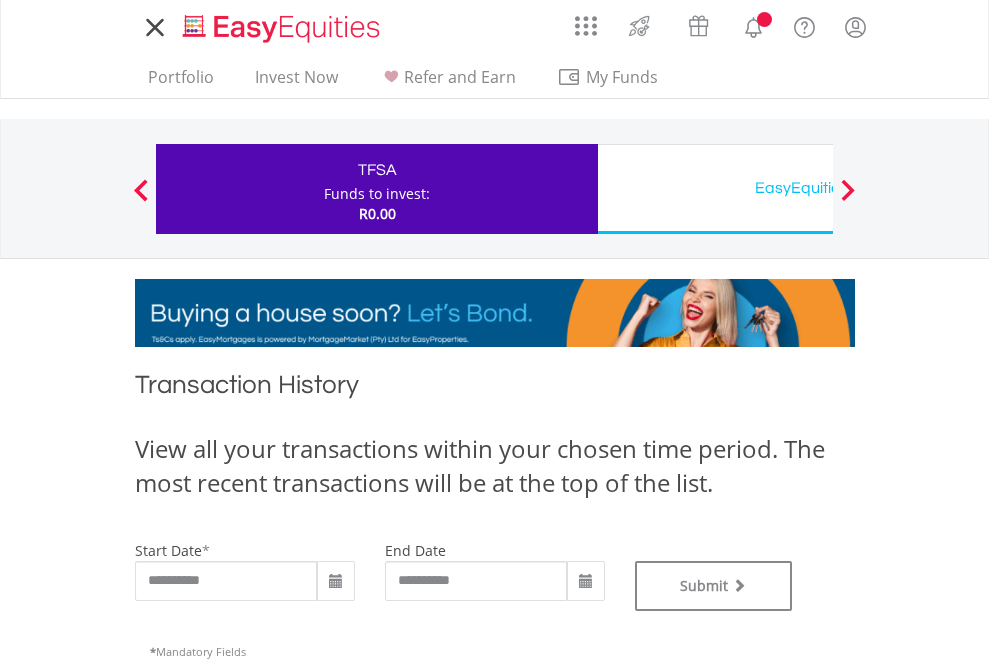 scroll, scrollTop: 0, scrollLeft: 0, axis: both 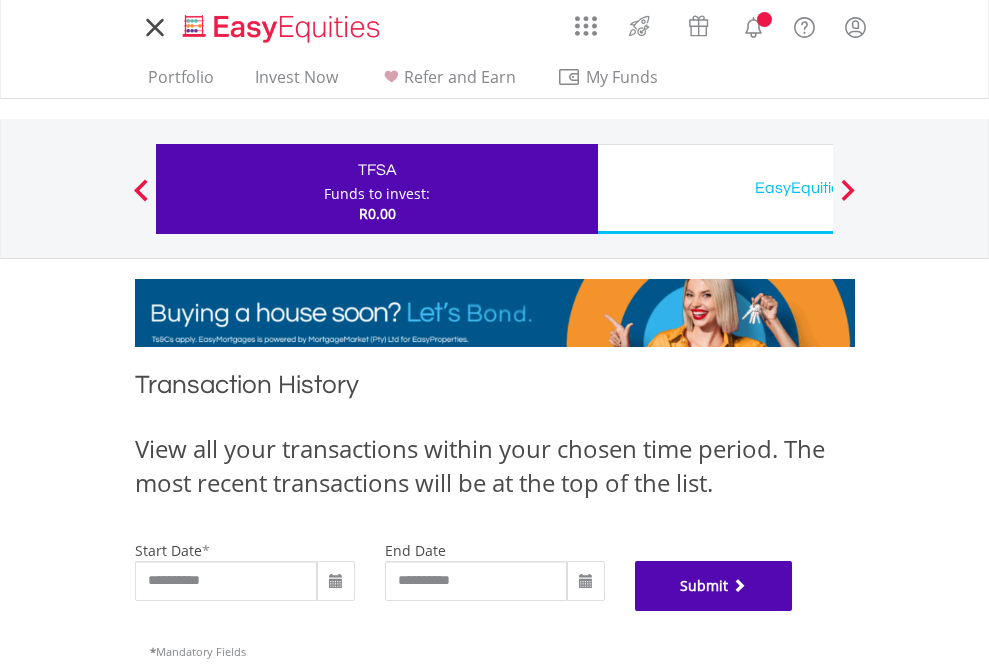 click on "Submit" at bounding box center [714, 586] 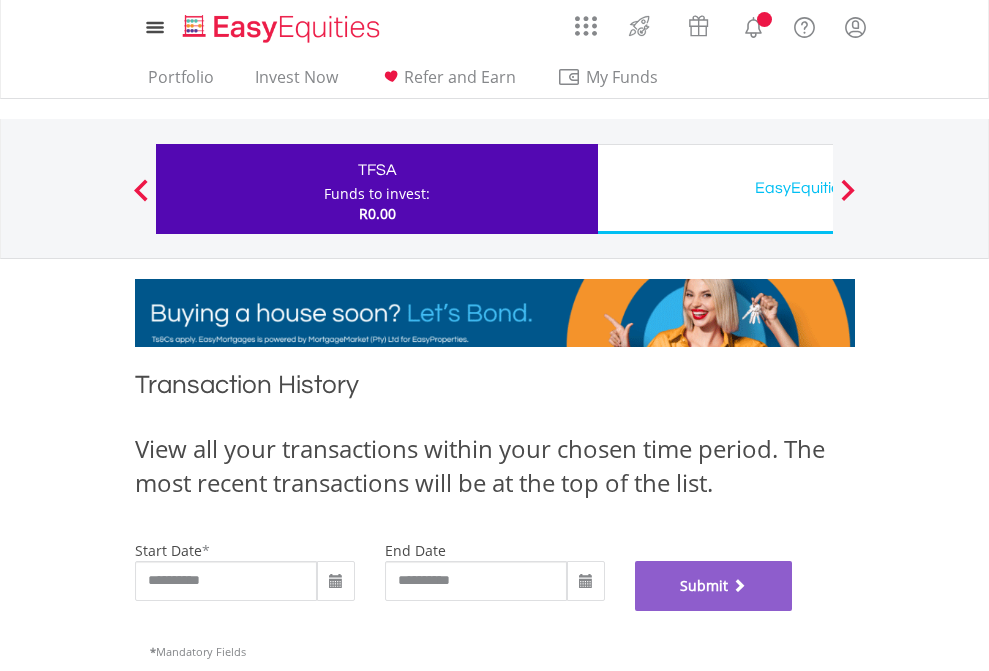 scroll, scrollTop: 811, scrollLeft: 0, axis: vertical 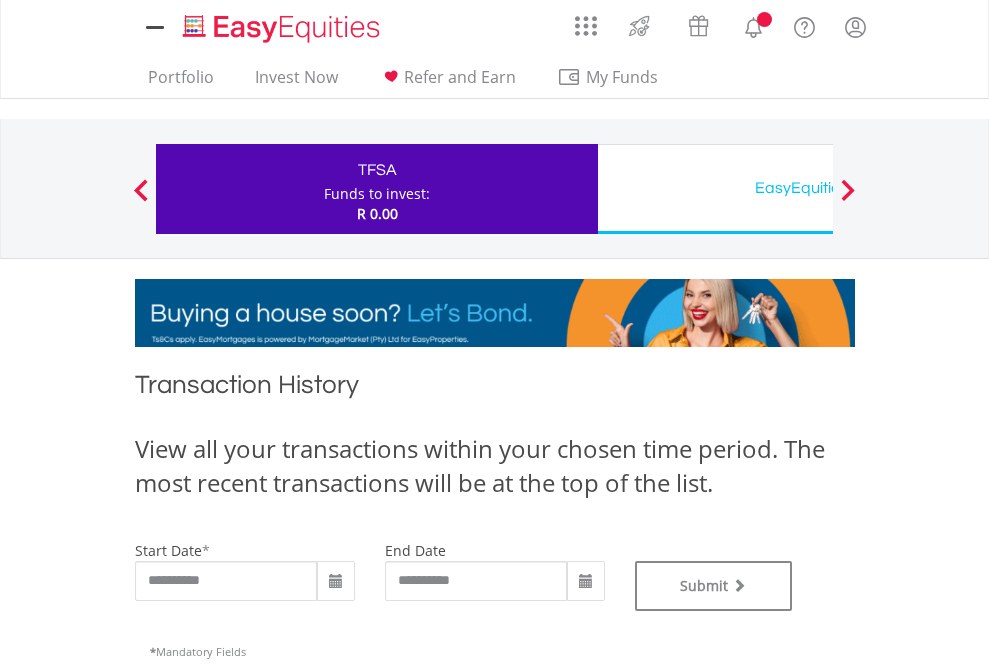 click on "EasyEquities USD" at bounding box center [818, 188] 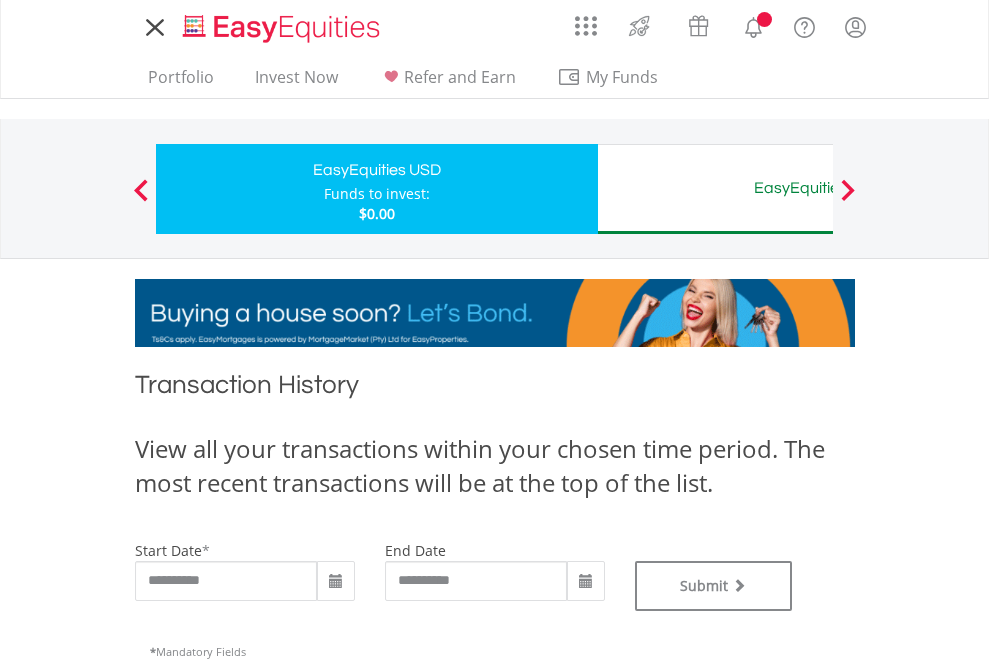 scroll, scrollTop: 0, scrollLeft: 0, axis: both 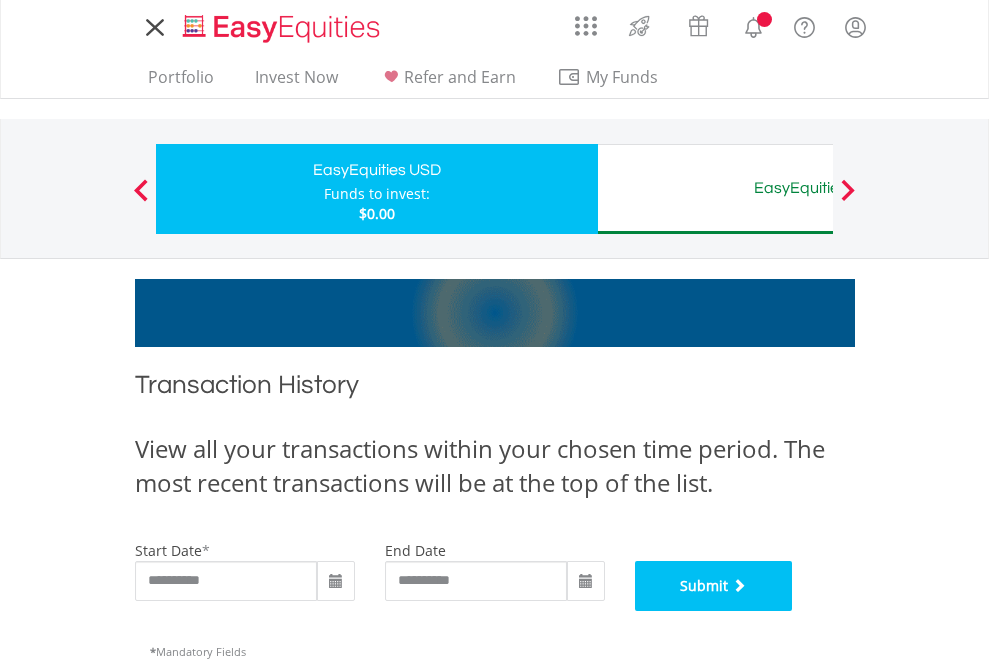 click on "Submit" at bounding box center (714, 586) 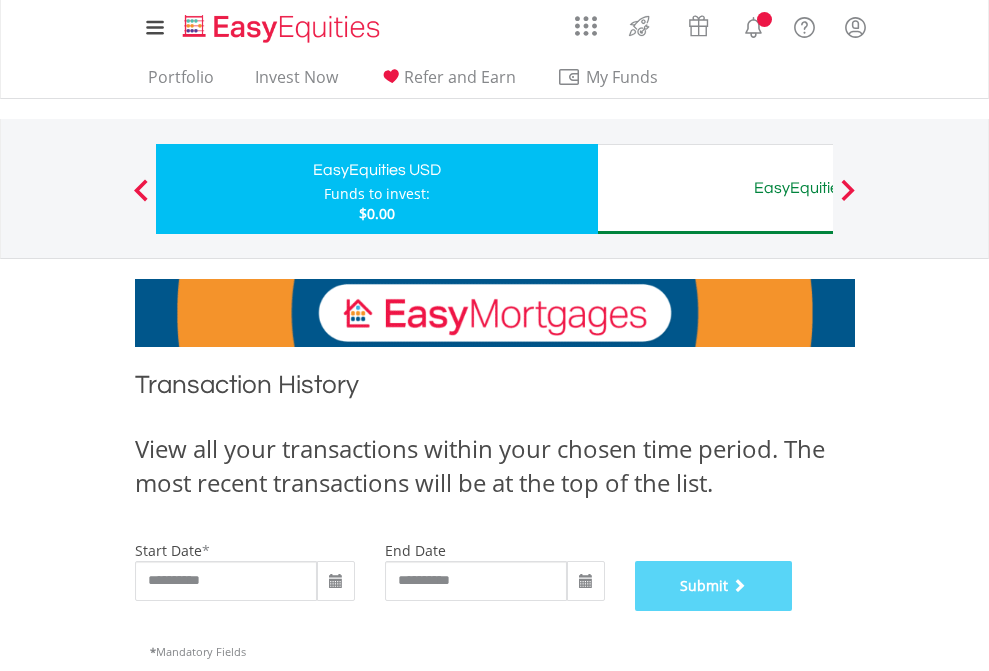 scroll, scrollTop: 811, scrollLeft: 0, axis: vertical 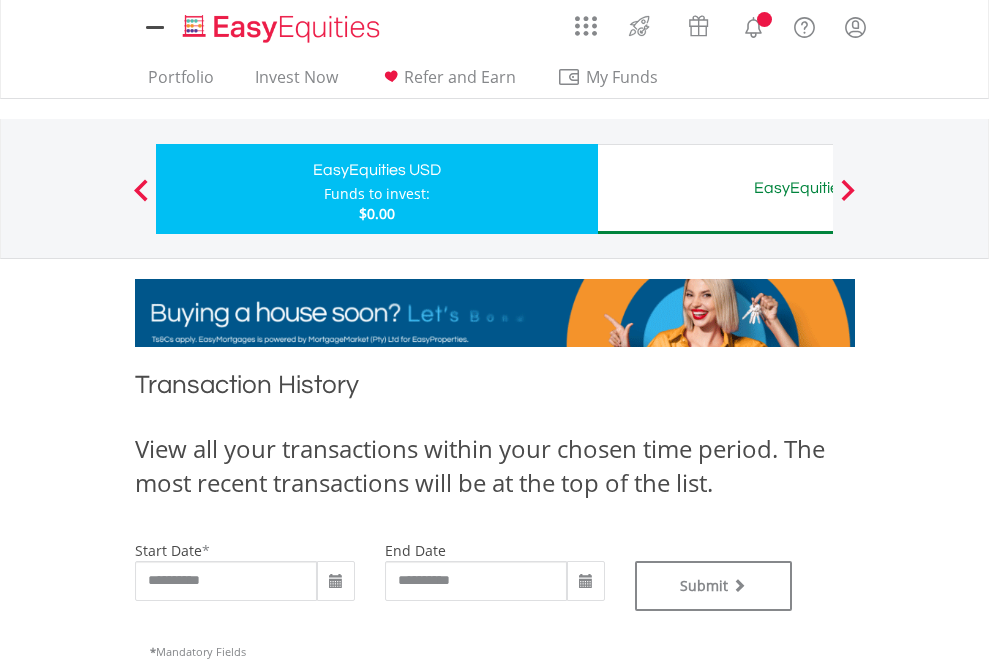 click on "EasyEquities AUD" at bounding box center (818, 188) 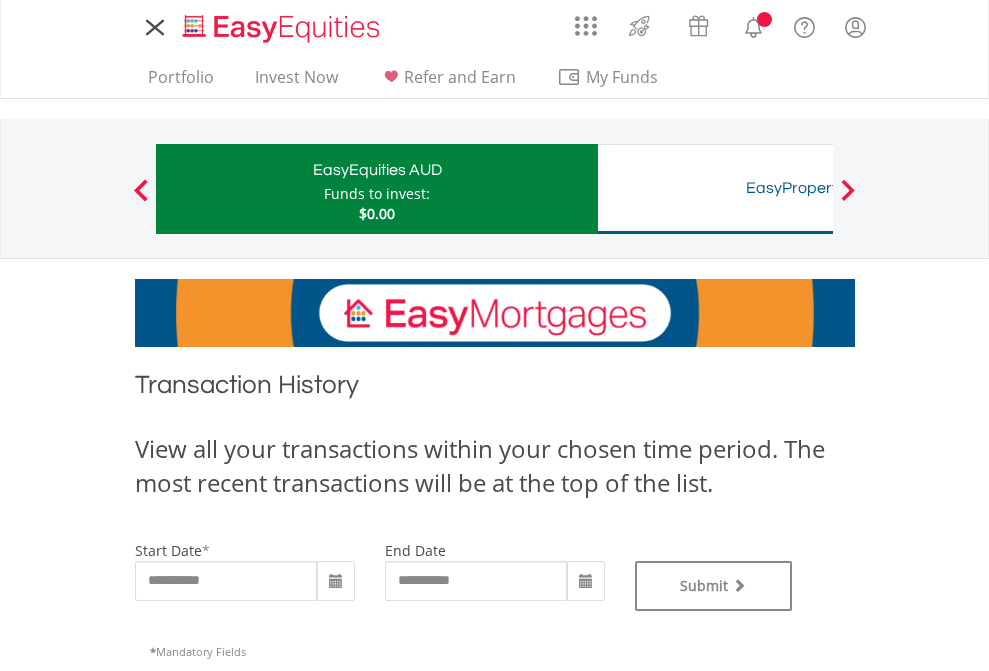 scroll, scrollTop: 0, scrollLeft: 0, axis: both 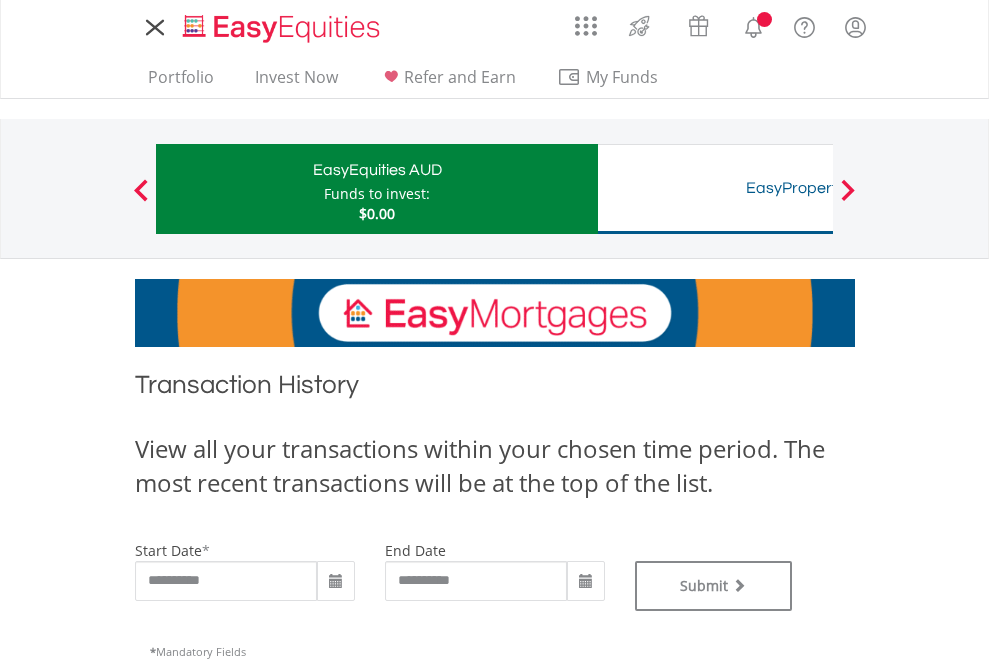 type on "**********" 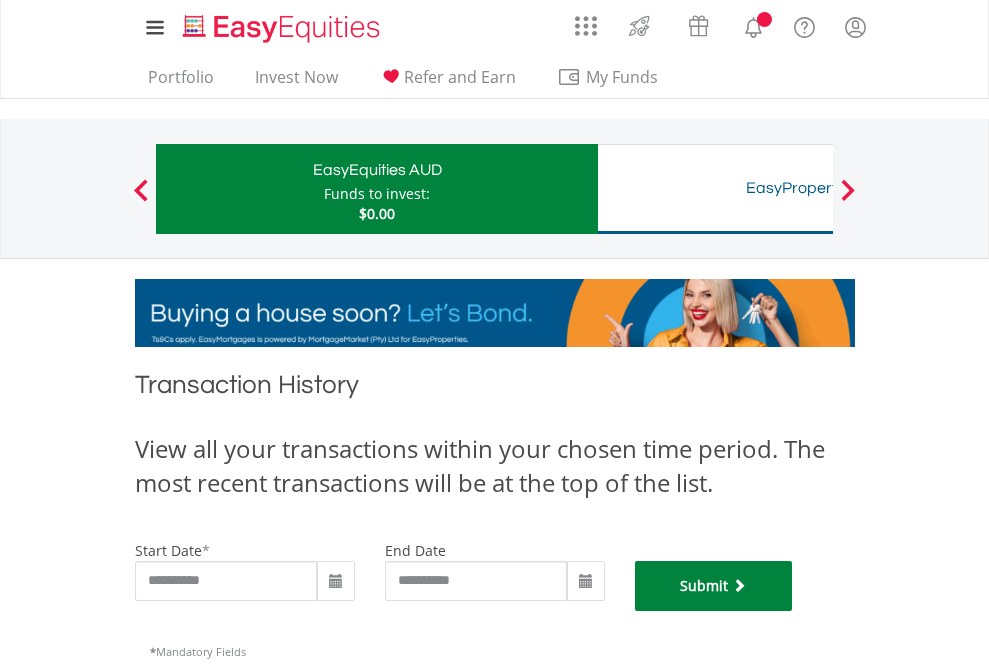 click on "Submit" at bounding box center (714, 586) 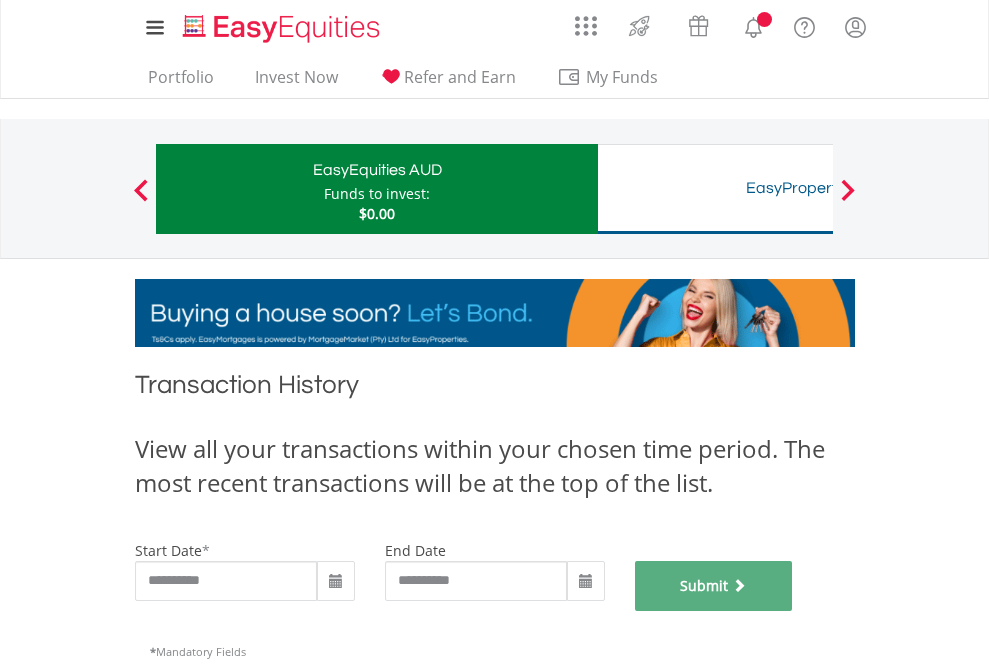 scroll, scrollTop: 811, scrollLeft: 0, axis: vertical 